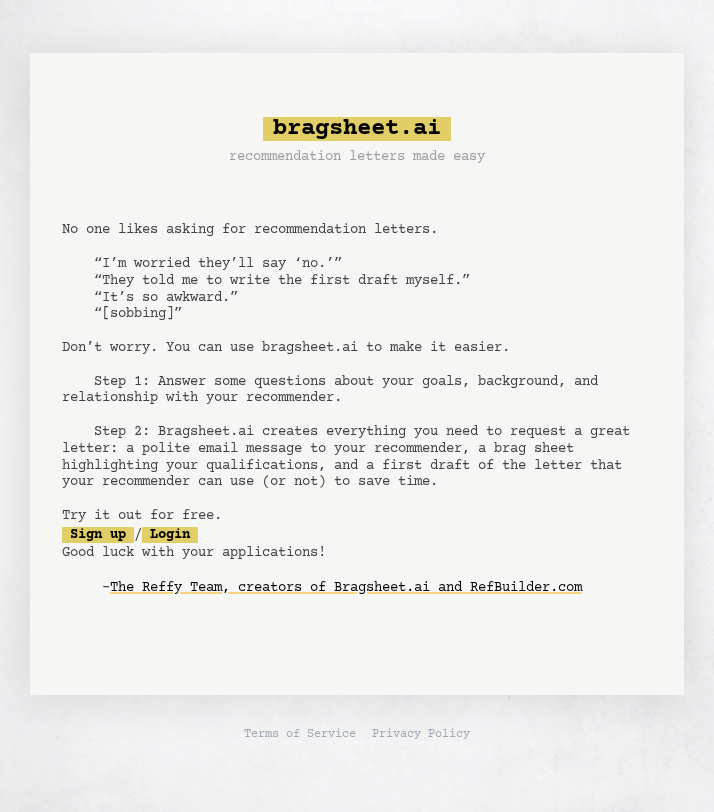 scroll, scrollTop: 0, scrollLeft: 0, axis: both 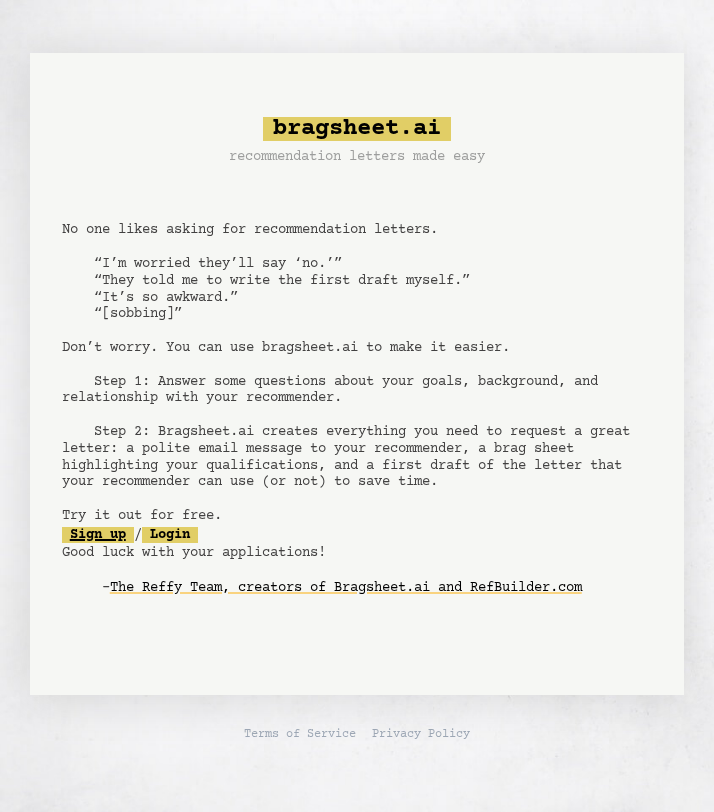 click on "Sign up" at bounding box center [98, 535] 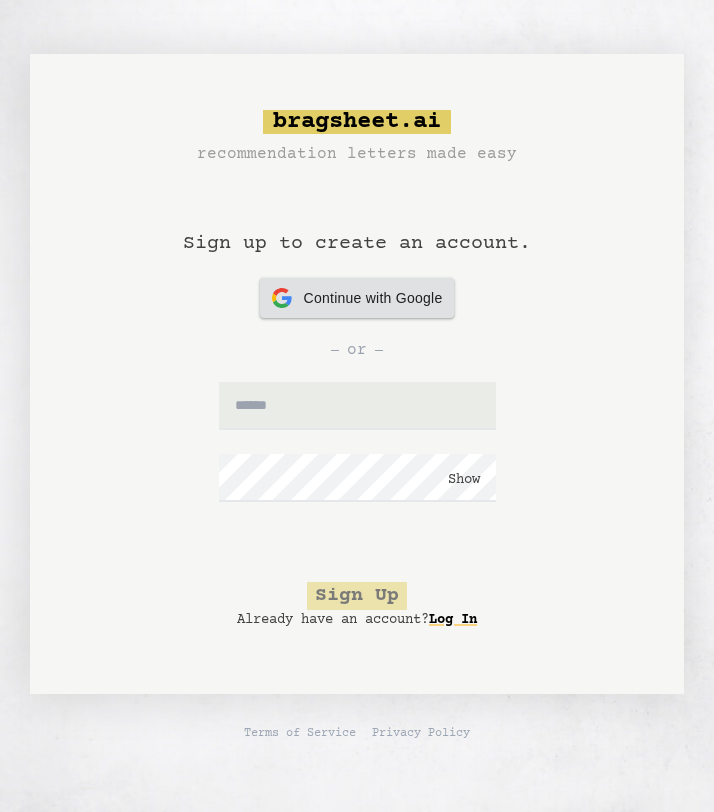 click on "Continue with Google   Continue with Google" at bounding box center [357, 298] 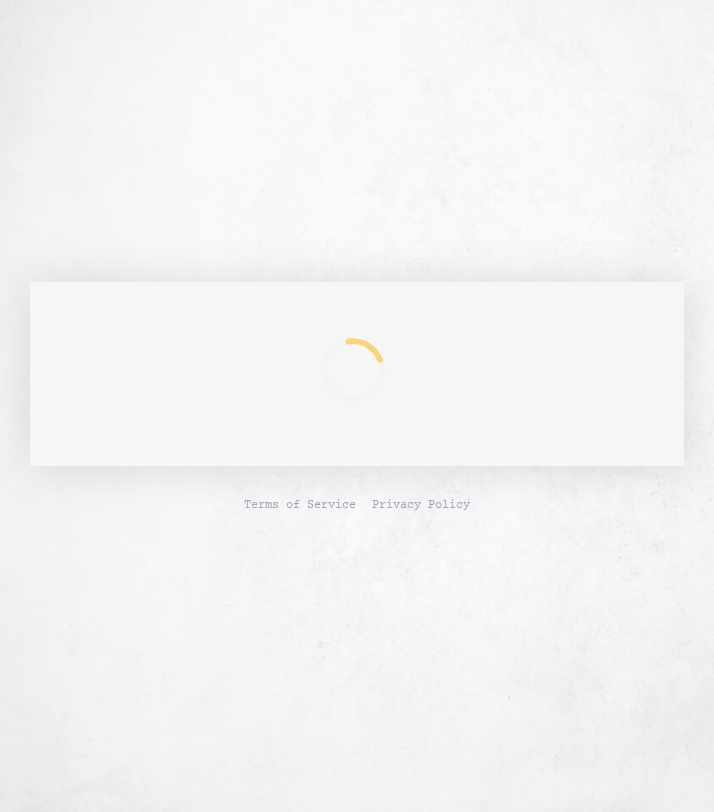 scroll, scrollTop: 0, scrollLeft: 0, axis: both 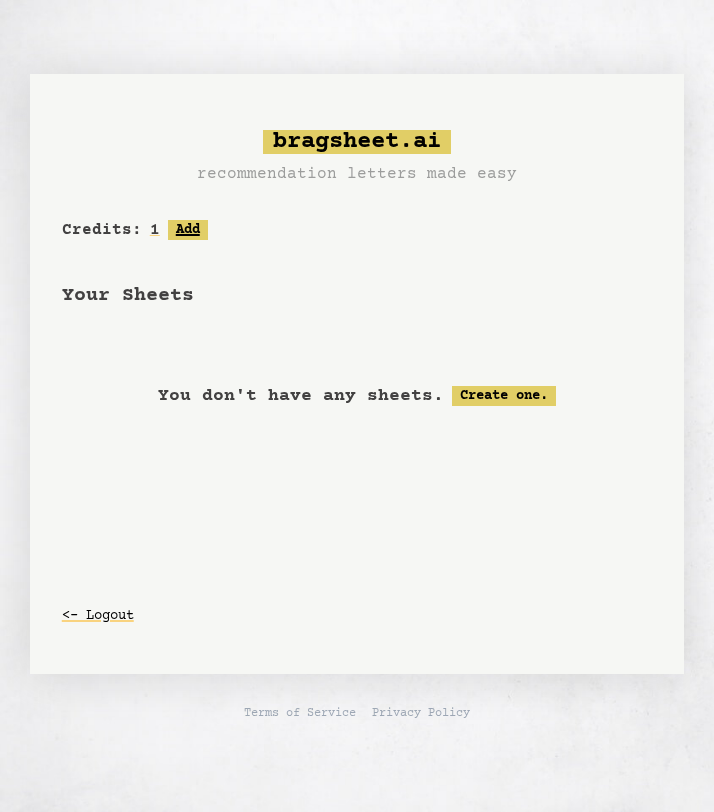 click on "Add" at bounding box center [188, 230] 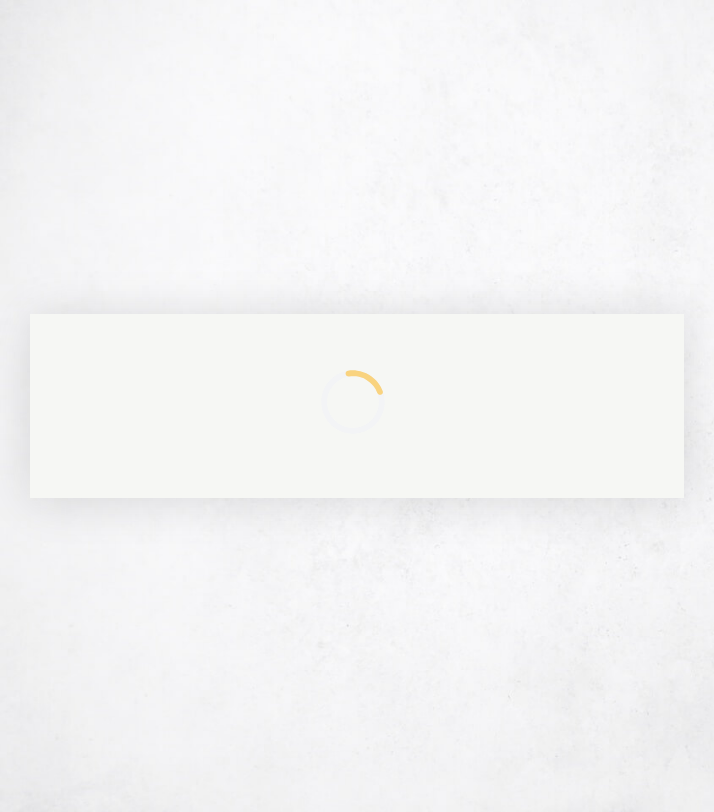 scroll, scrollTop: 0, scrollLeft: 0, axis: both 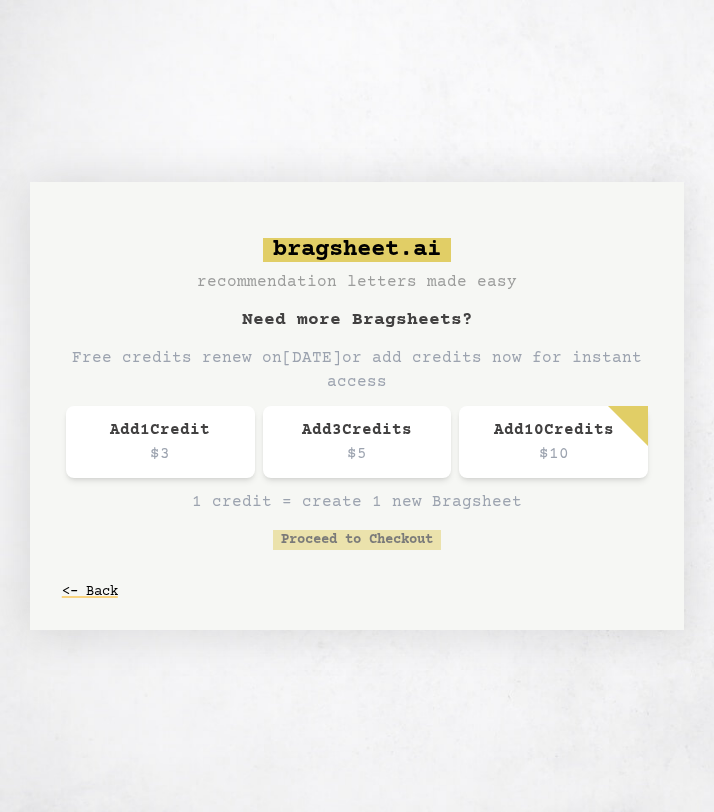 click on "bragsheet.ai" at bounding box center (357, 250) 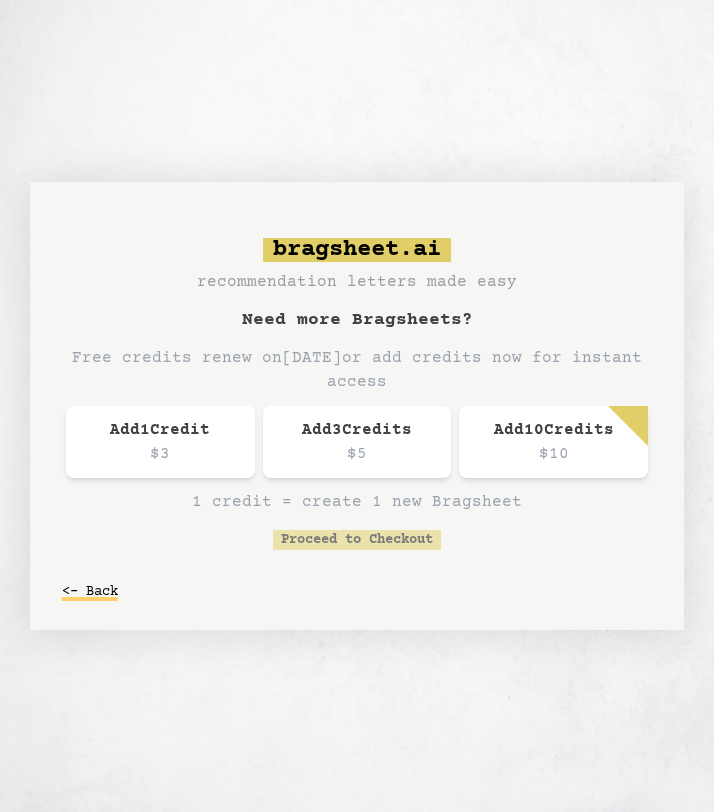 click on "<- Back" at bounding box center [90, 592] 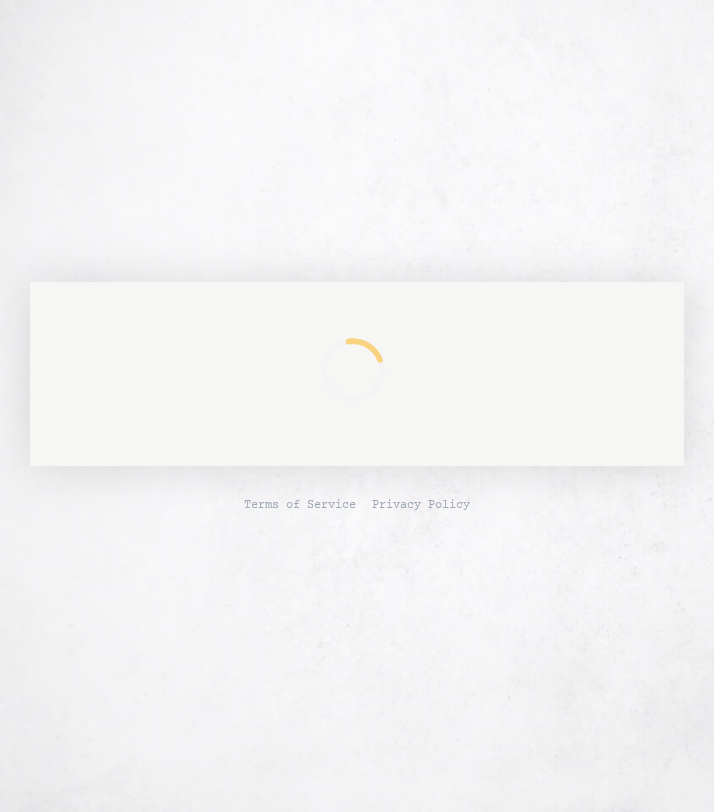scroll, scrollTop: 0, scrollLeft: 0, axis: both 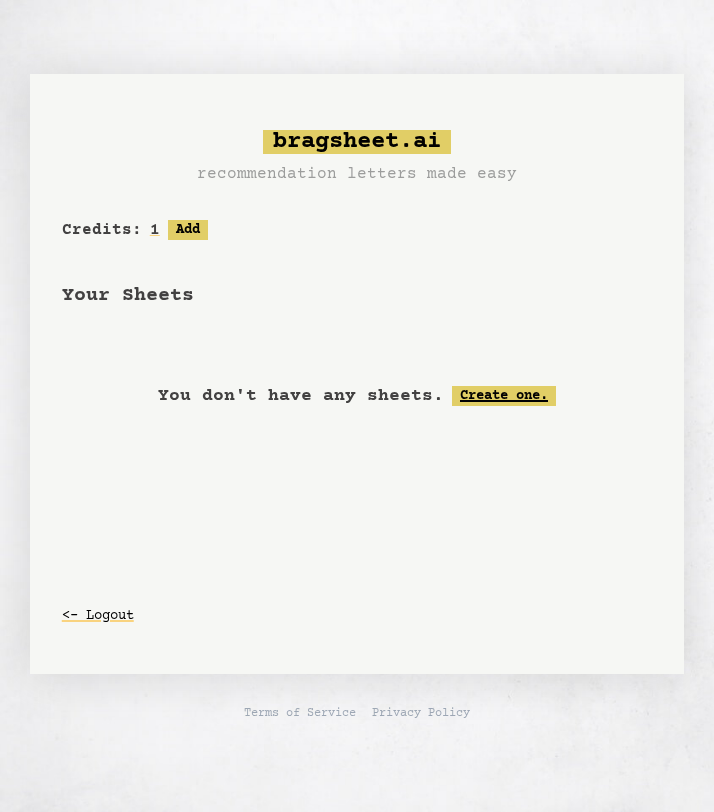 click on "Create one." at bounding box center (504, 396) 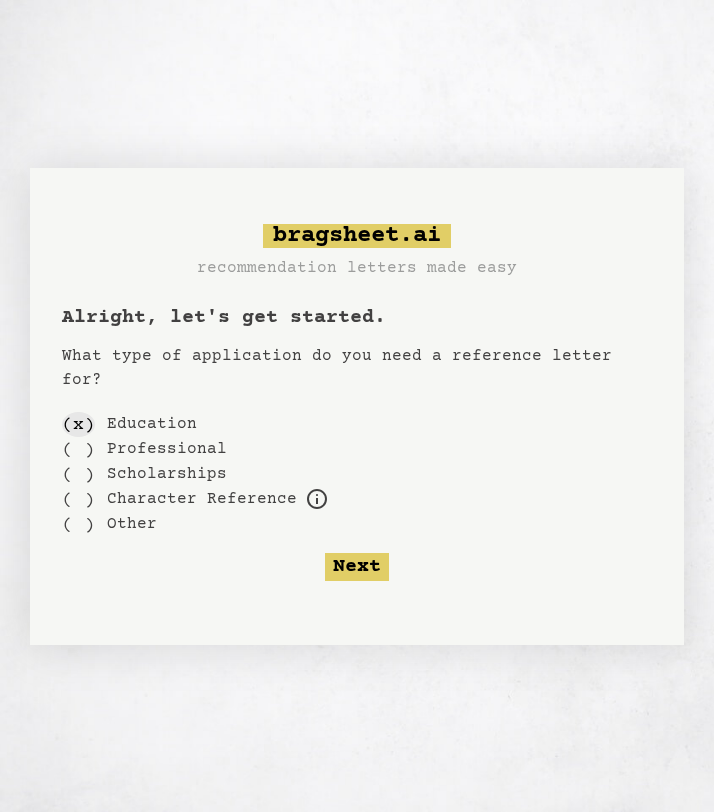 click on "( x )" at bounding box center [78, 424] 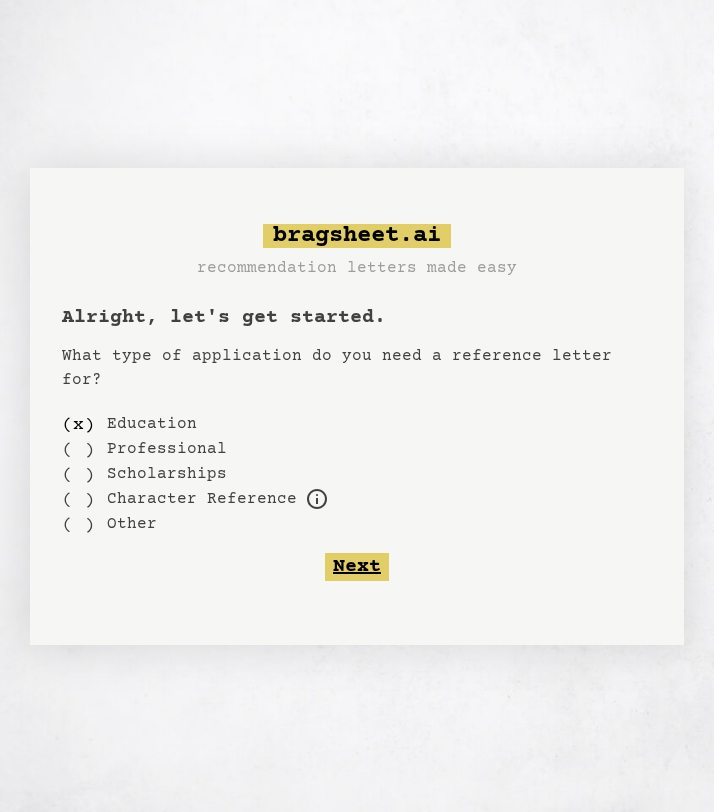 click on "Next" at bounding box center [357, 567] 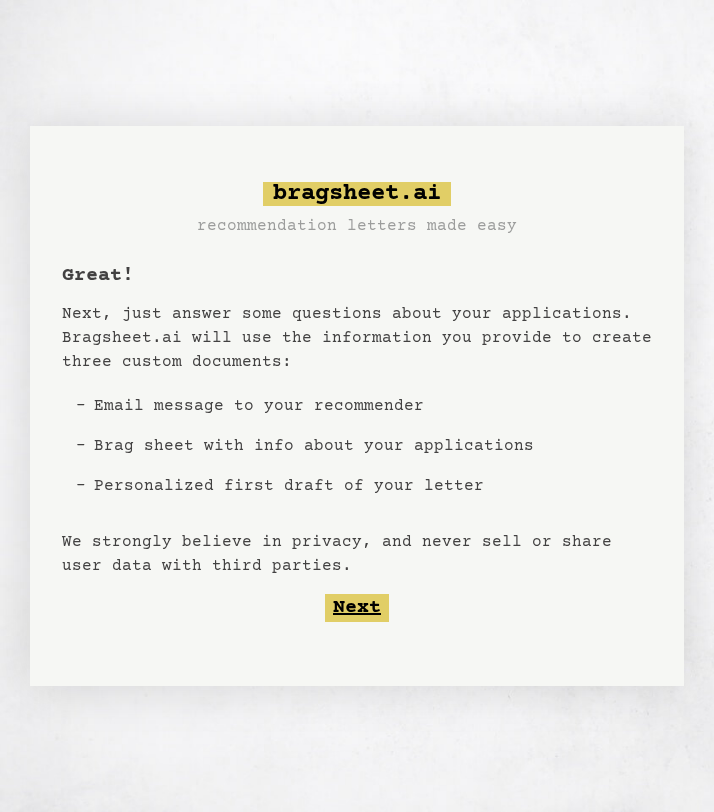click on "Next" at bounding box center [357, 608] 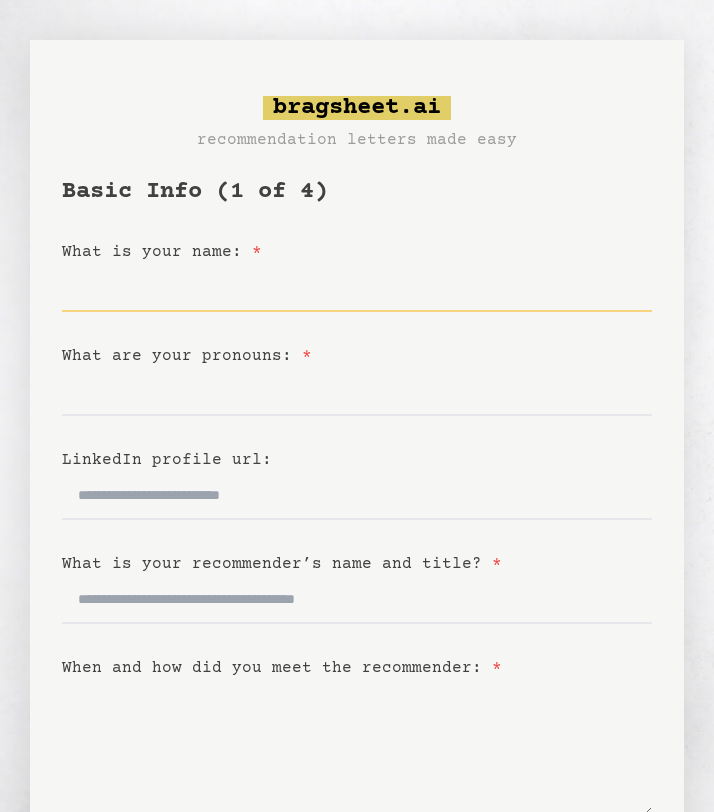 click on "What is your name:   *" at bounding box center [357, 288] 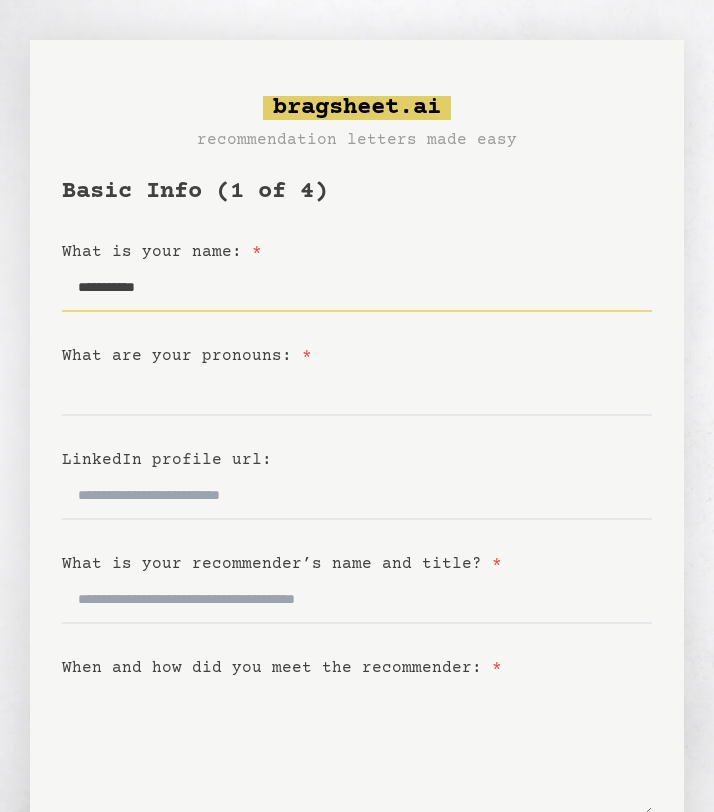 type on "**********" 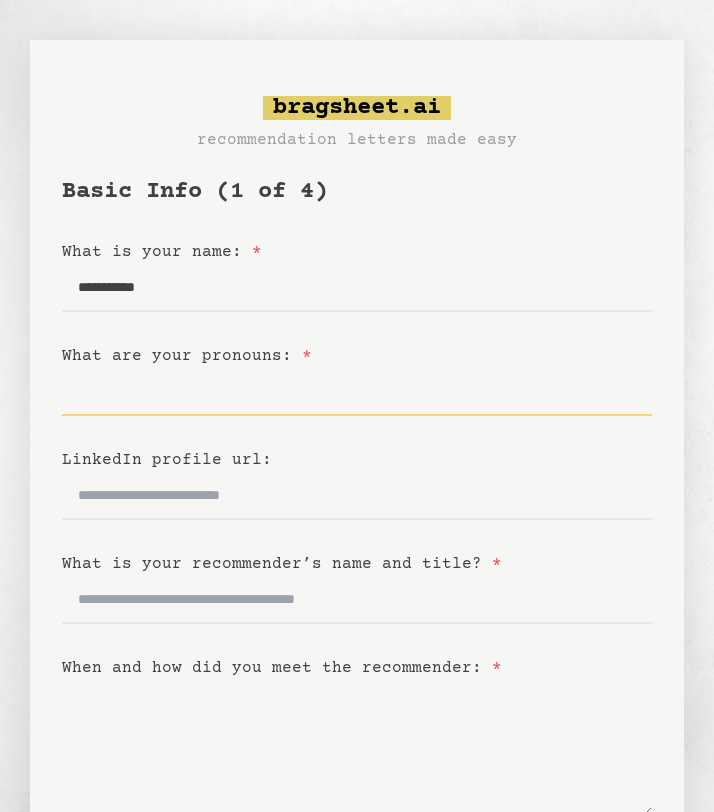 click on "What are your pronouns:   *" at bounding box center (357, 392) 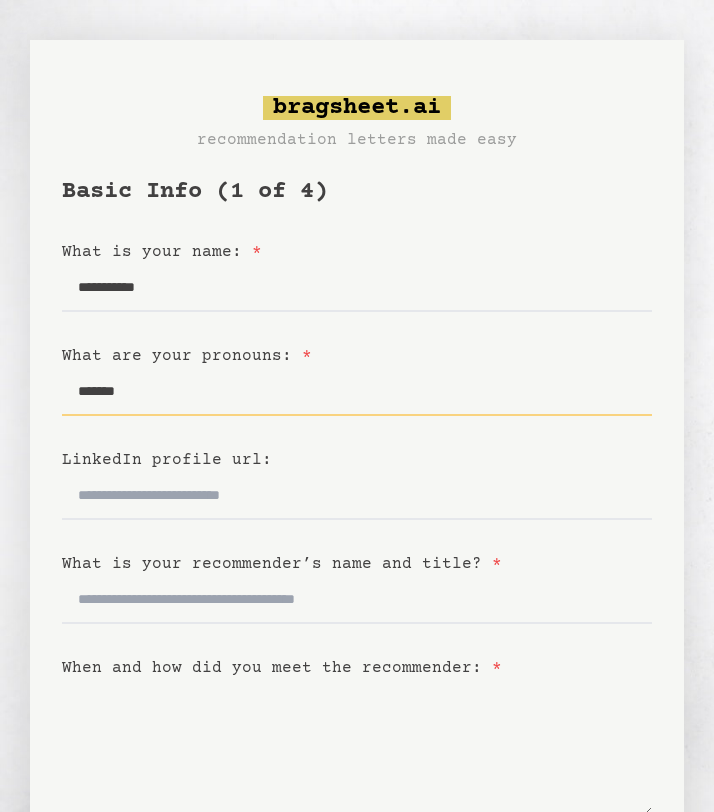 type on "*******" 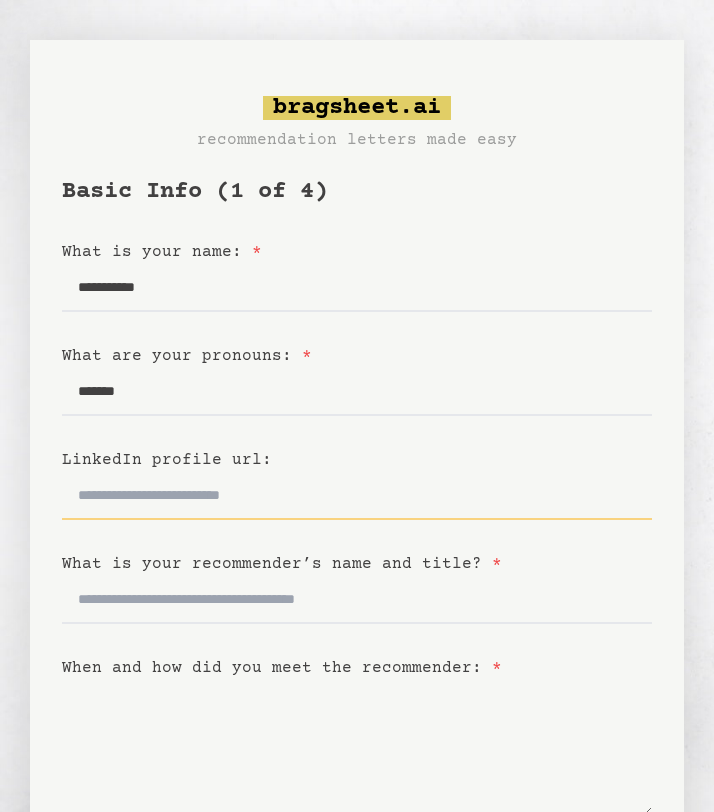 click on "LinkedIn profile url:" at bounding box center [357, 496] 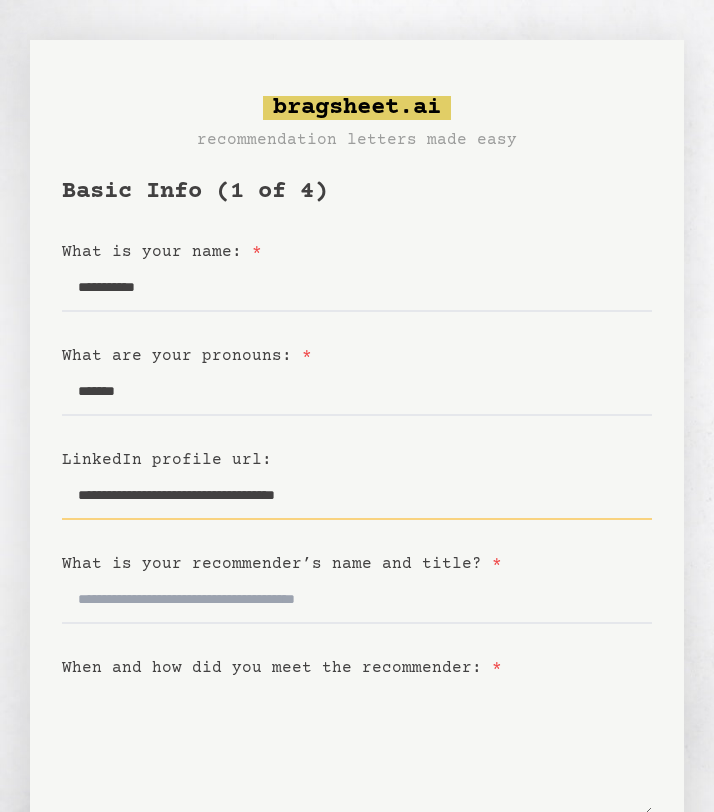 type on "**********" 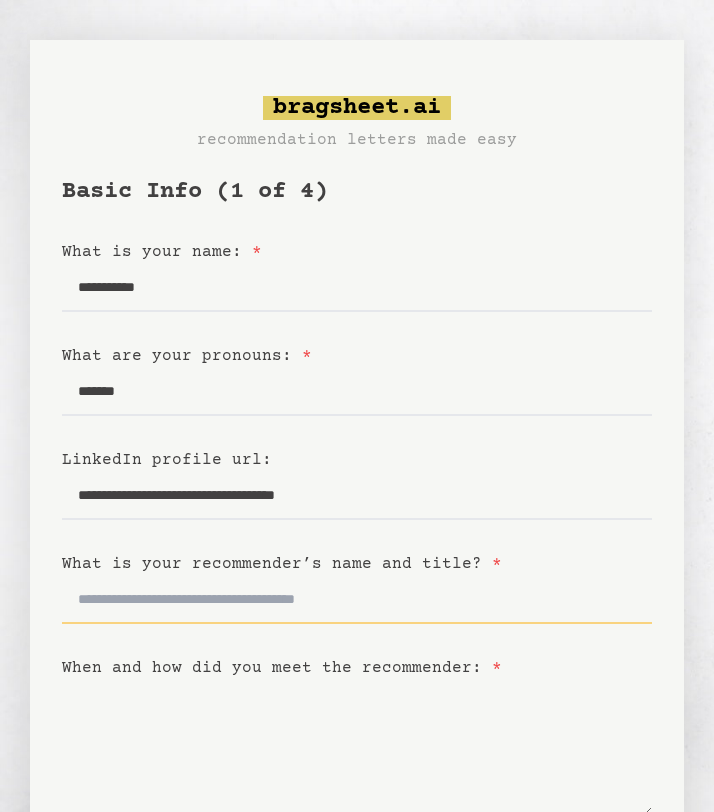 click on "What is your recommender’s name and title?   *" at bounding box center [357, 600] 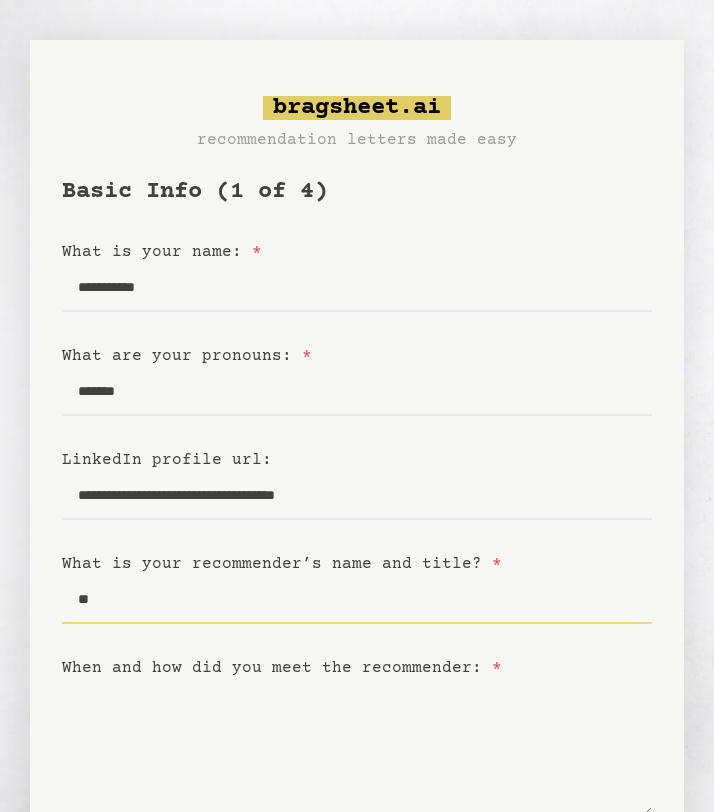 type on "*" 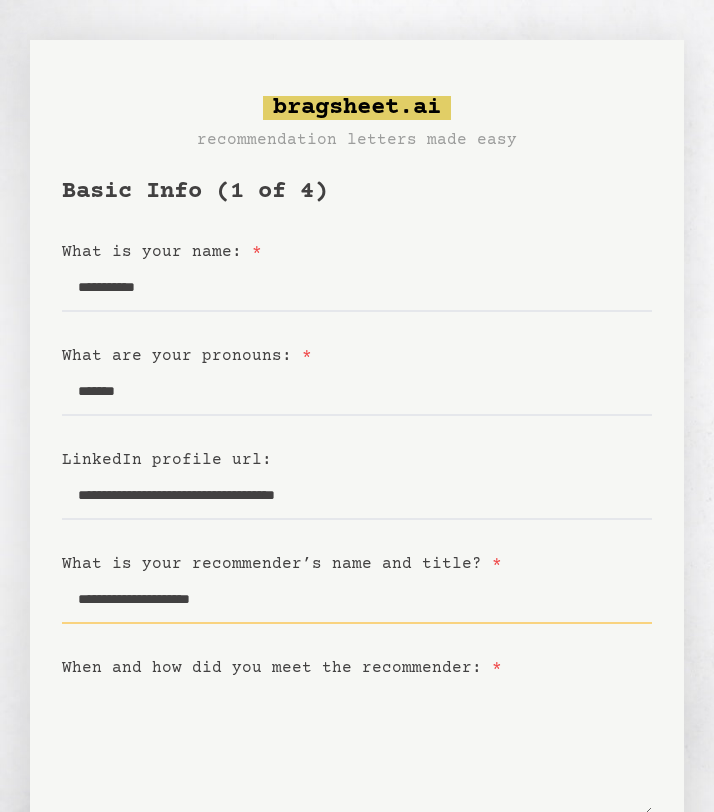 scroll, scrollTop: 174, scrollLeft: 0, axis: vertical 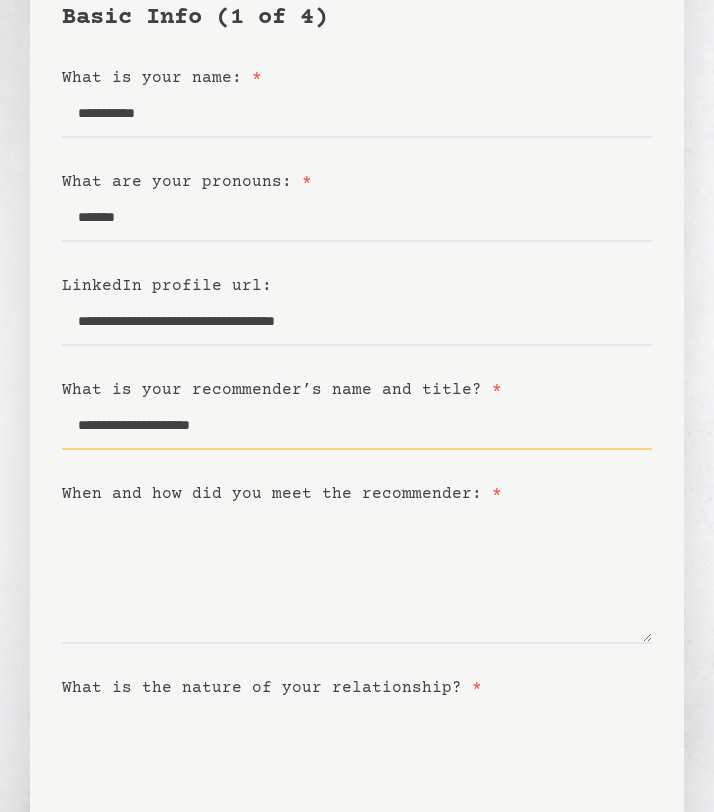 type on "**********" 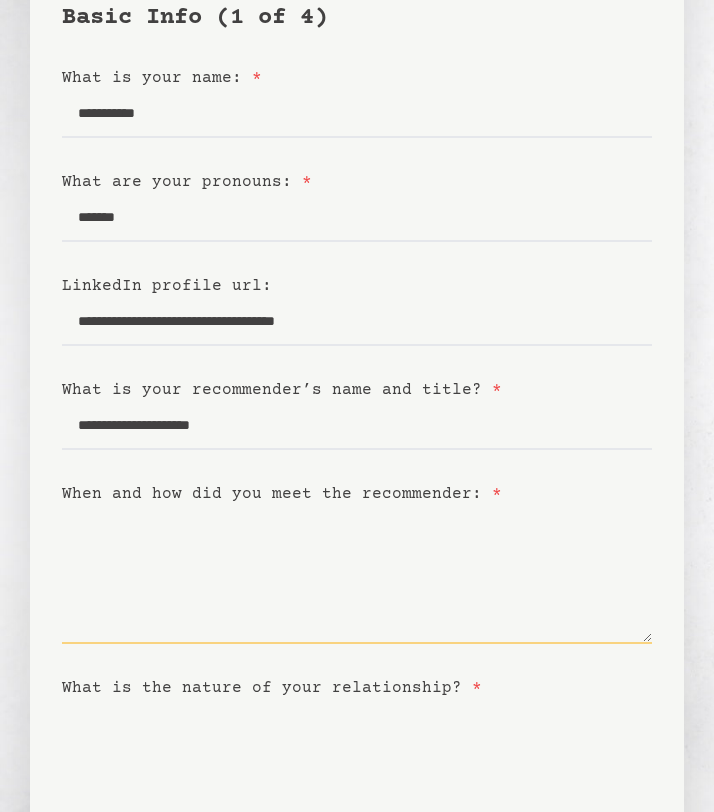 click on "When and how did you meet the recommender:   *" at bounding box center (357, 575) 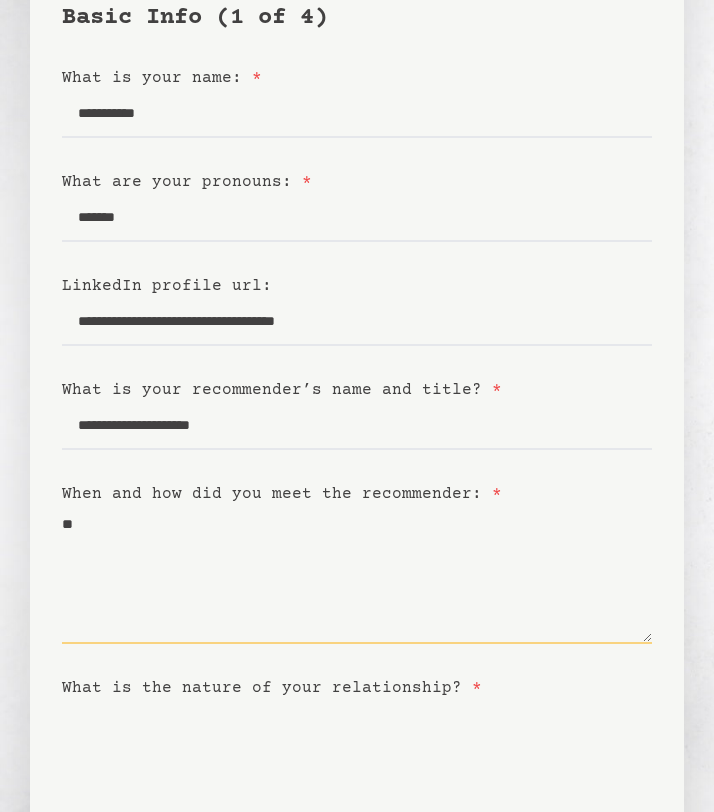 type on "*" 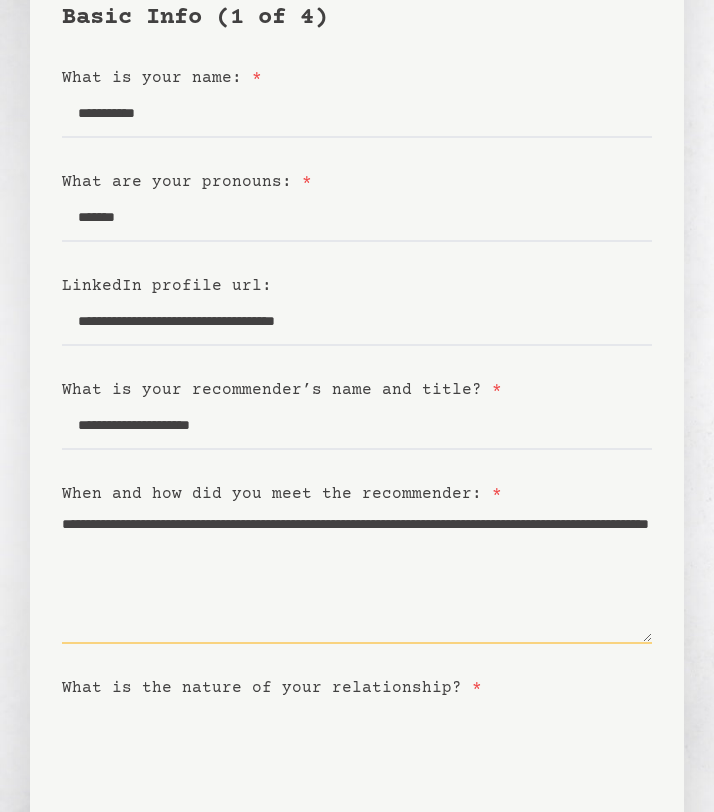 click on "**********" at bounding box center [357, 575] 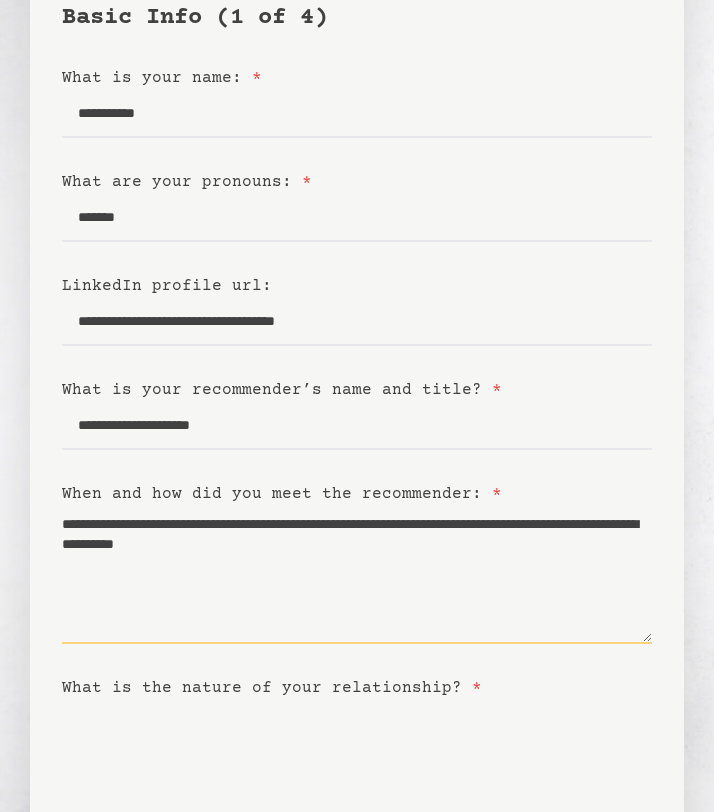 click on "**********" at bounding box center (357, 575) 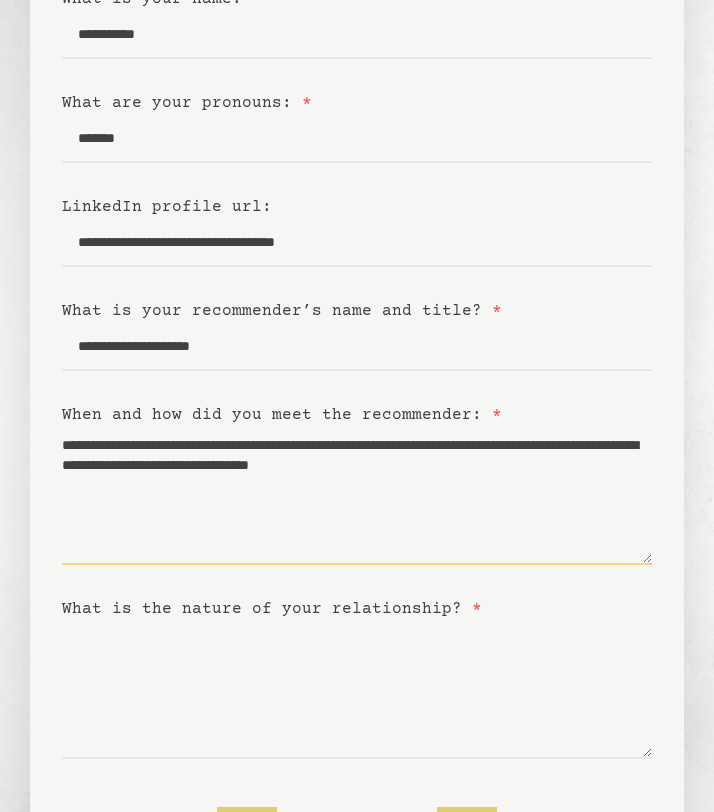 scroll, scrollTop: 294, scrollLeft: 0, axis: vertical 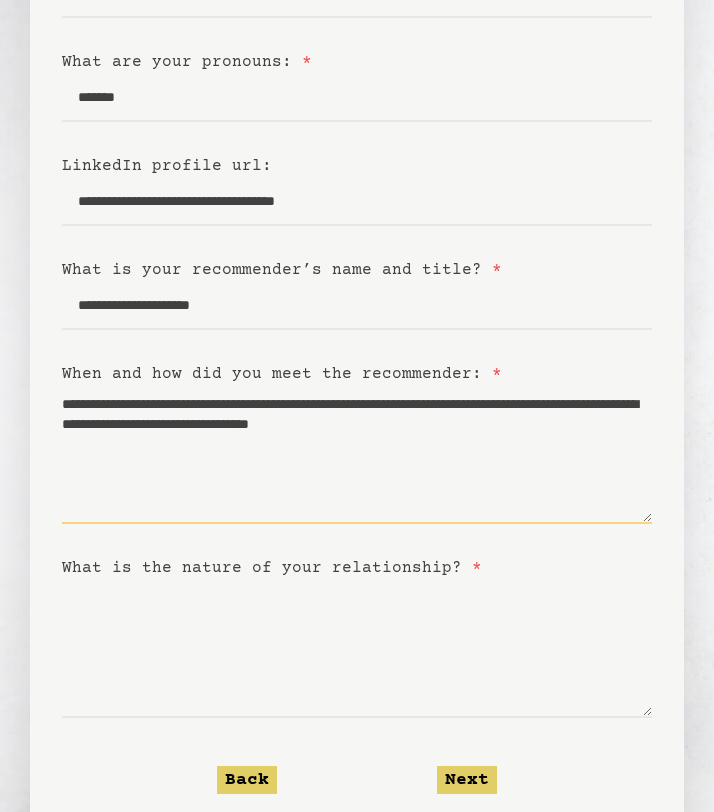 type on "**********" 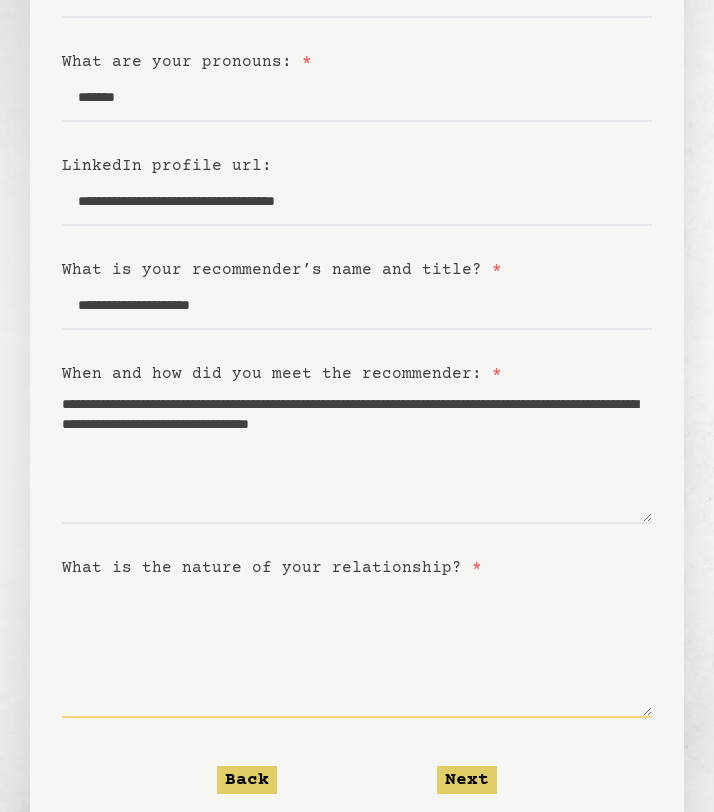 click on "What is the nature of your relationship?   *" at bounding box center (357, 649) 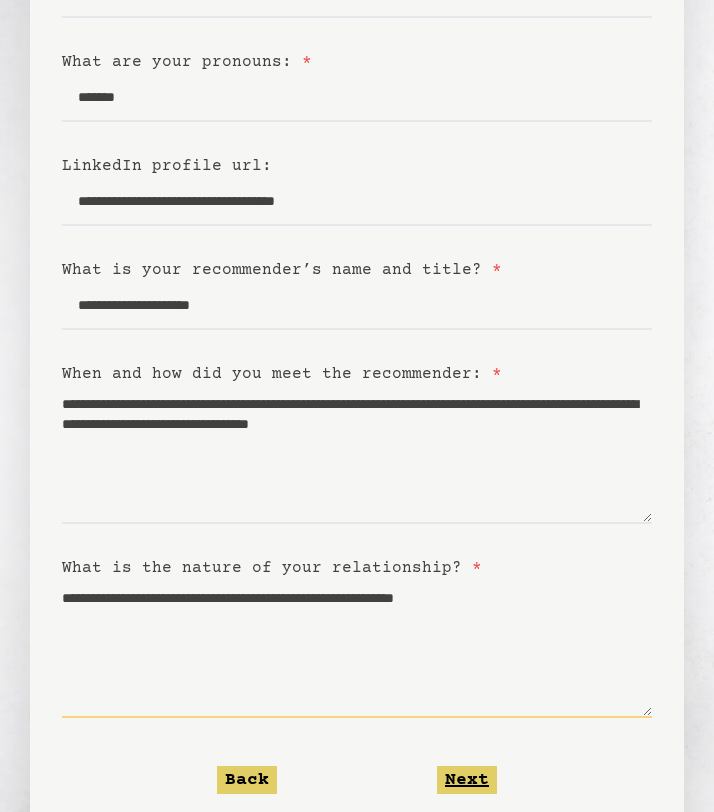 type on "**********" 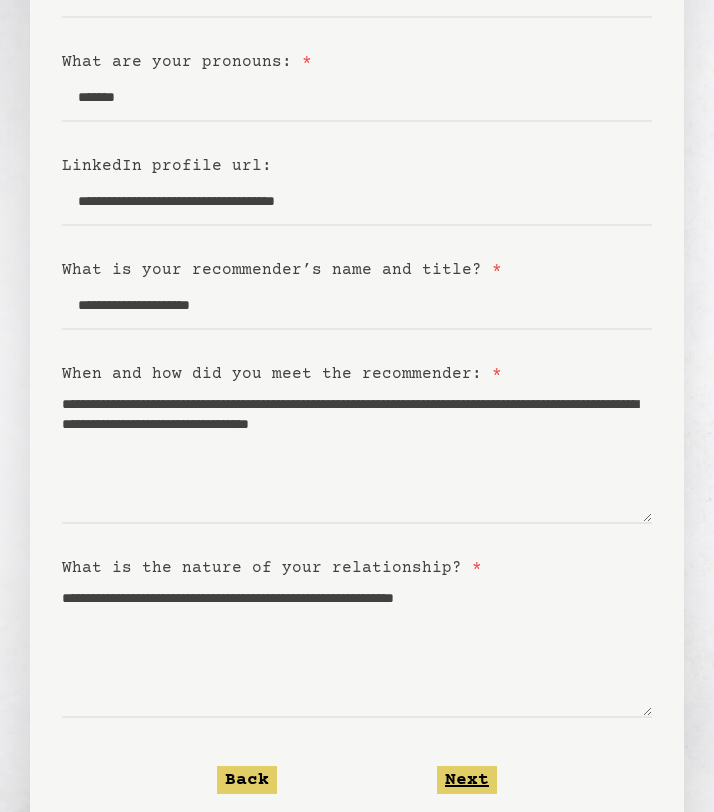 click on "Next" 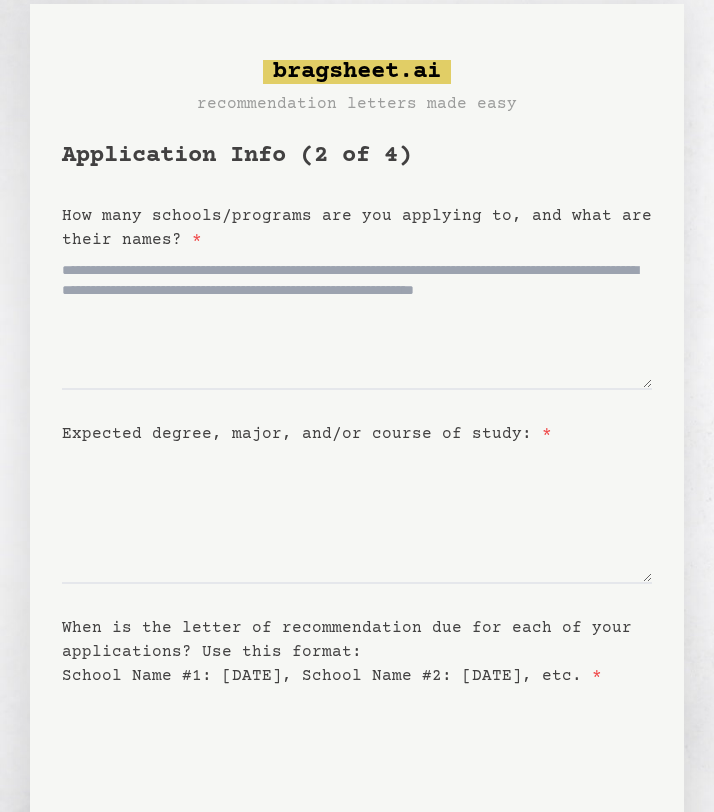 scroll, scrollTop: 0, scrollLeft: 0, axis: both 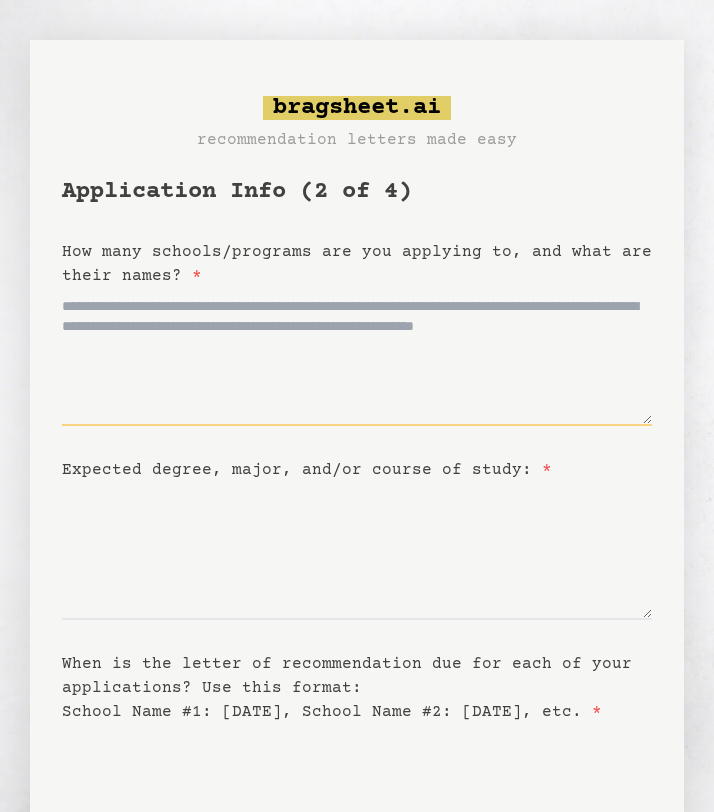click on "How many schools/programs are you applying to, and what are
their names?   *" at bounding box center [357, 357] 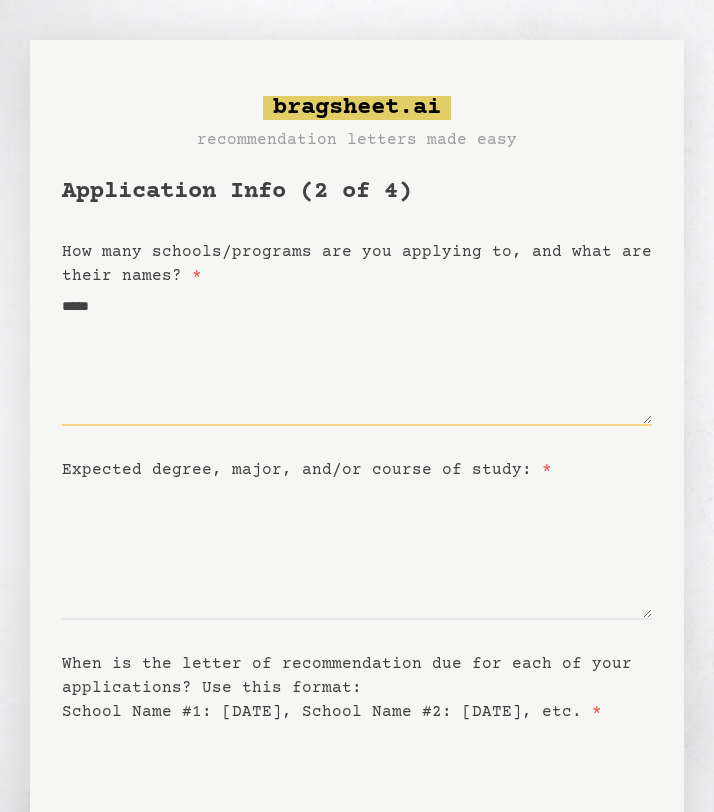 click on "*****" at bounding box center (357, 357) 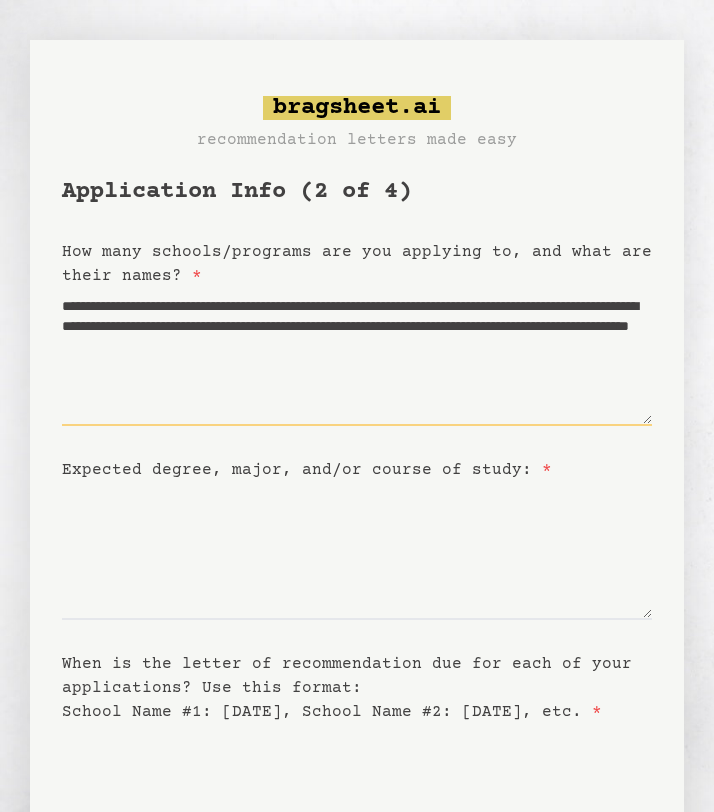 click on "**********" at bounding box center (357, 357) 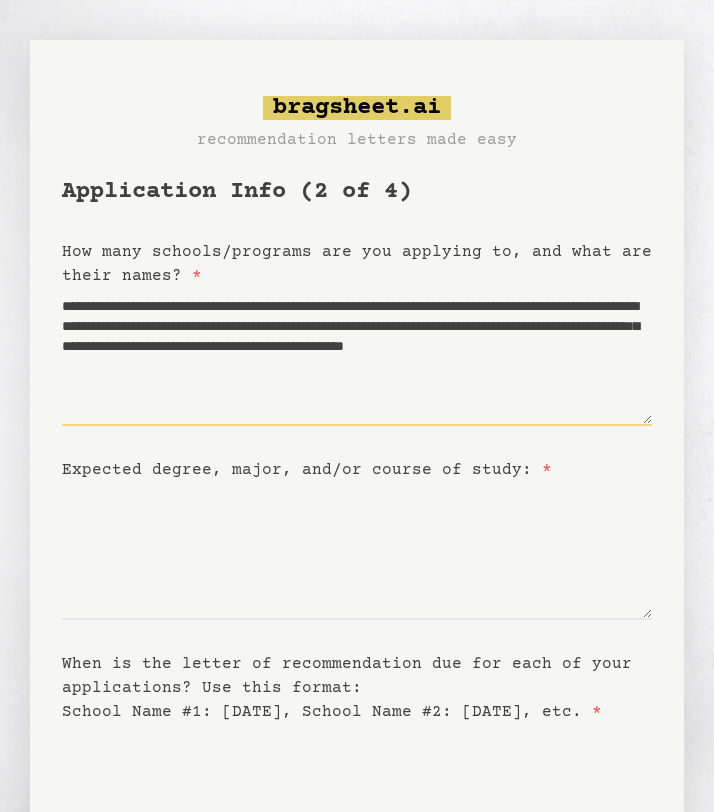 type on "**********" 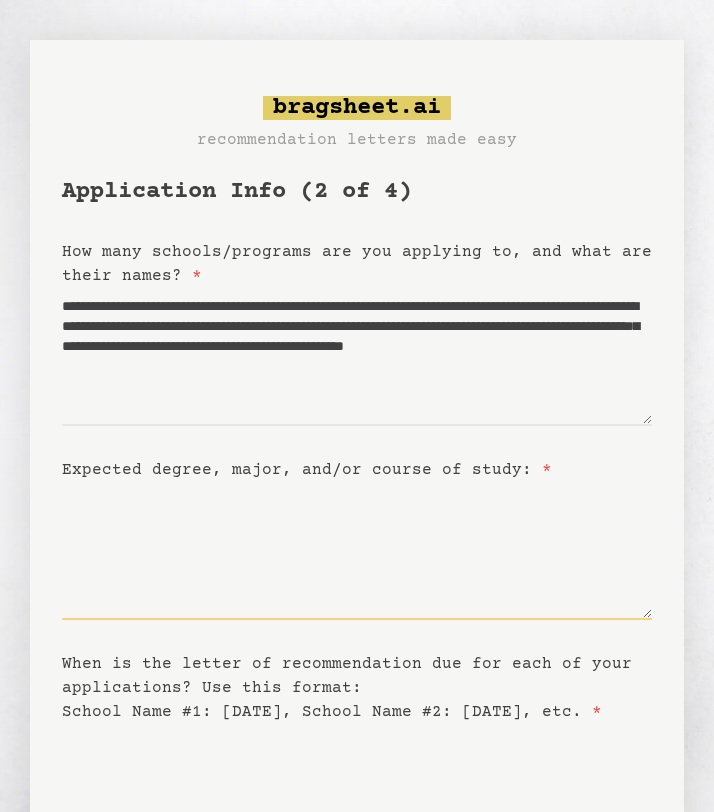 click on "Expected degree, major, and/or course of study:   *" at bounding box center (357, 551) 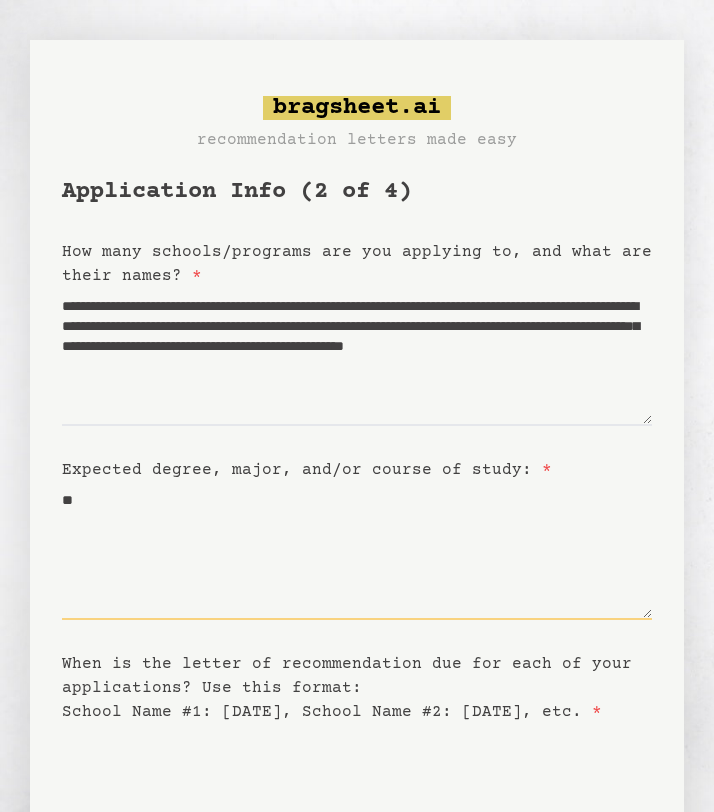 type on "*" 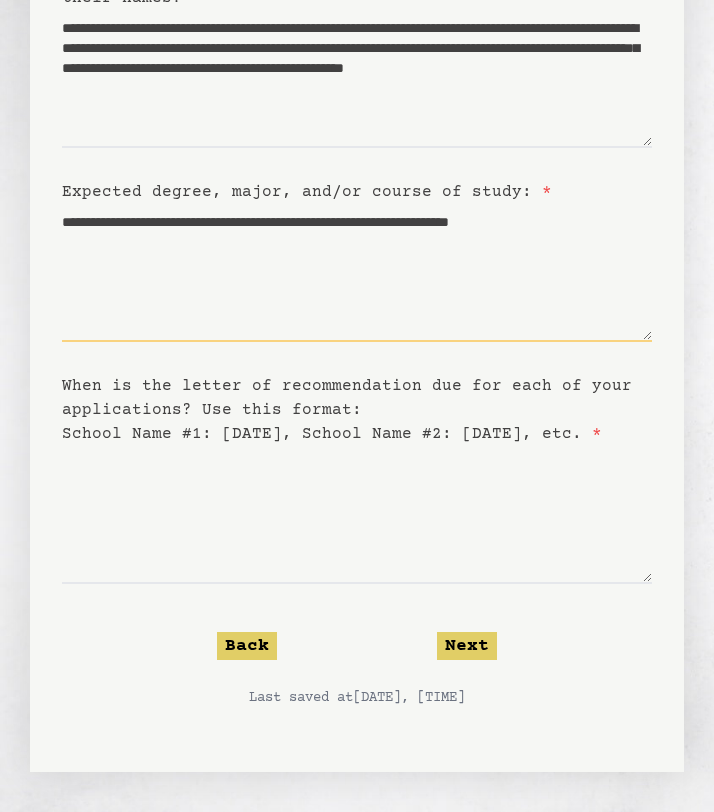 scroll, scrollTop: 302, scrollLeft: 0, axis: vertical 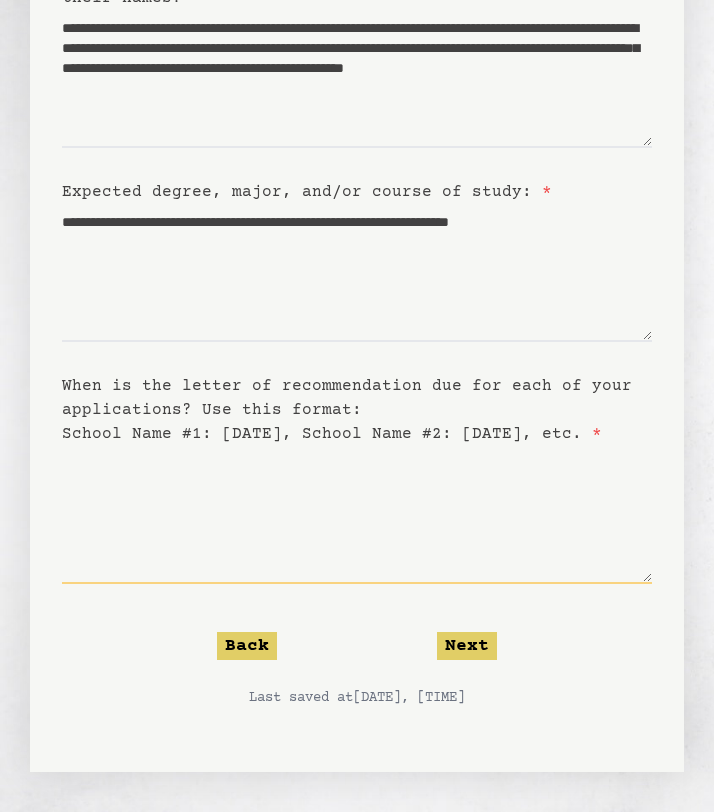 click on "When is the letter of recommendation due for each of your
applications? Use this format: School Name #1: DD/MM/YYYY,
School Name #2: DD/MM/YYYY, etc.   *" at bounding box center [357, 515] 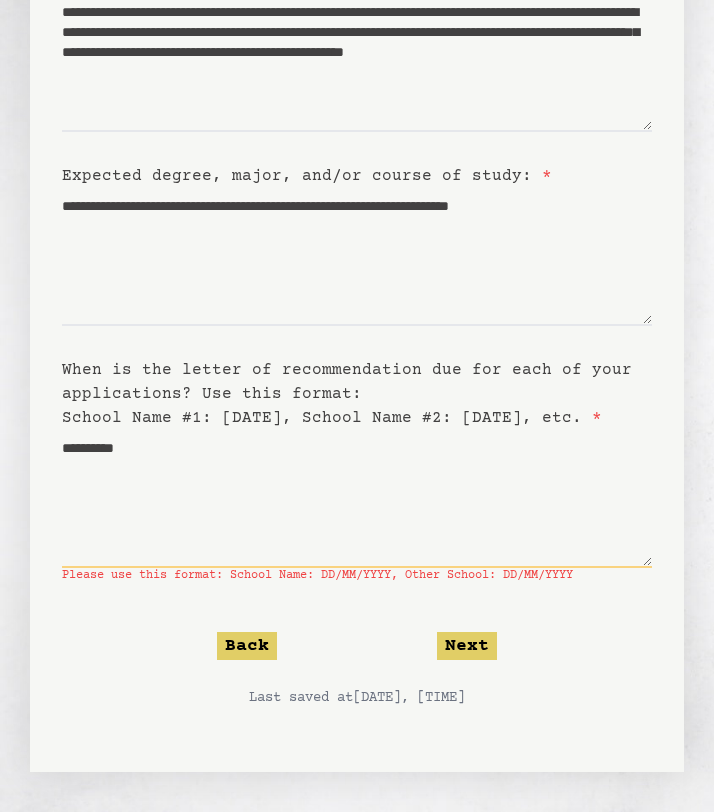 click on "**********" at bounding box center (357, 499) 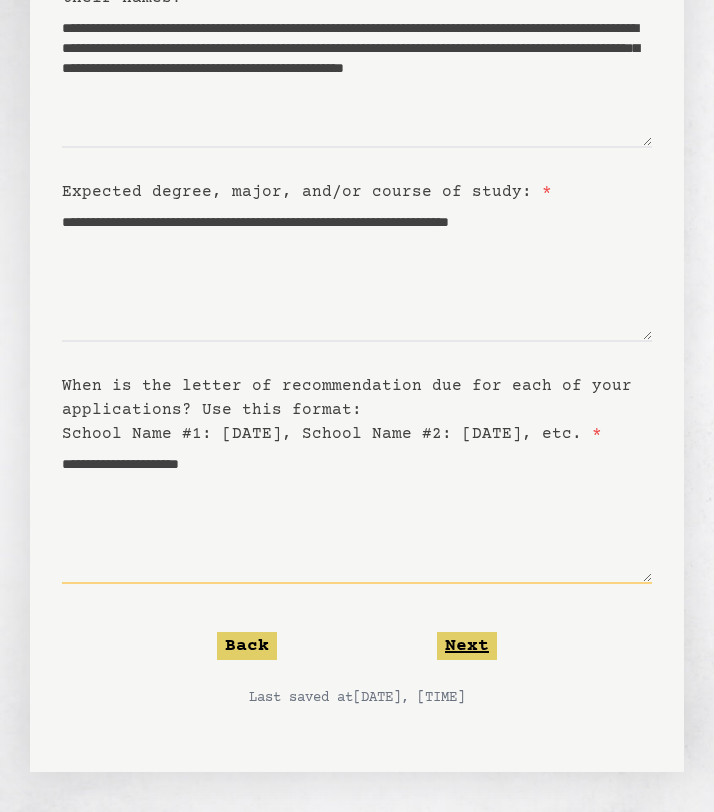 type on "**********" 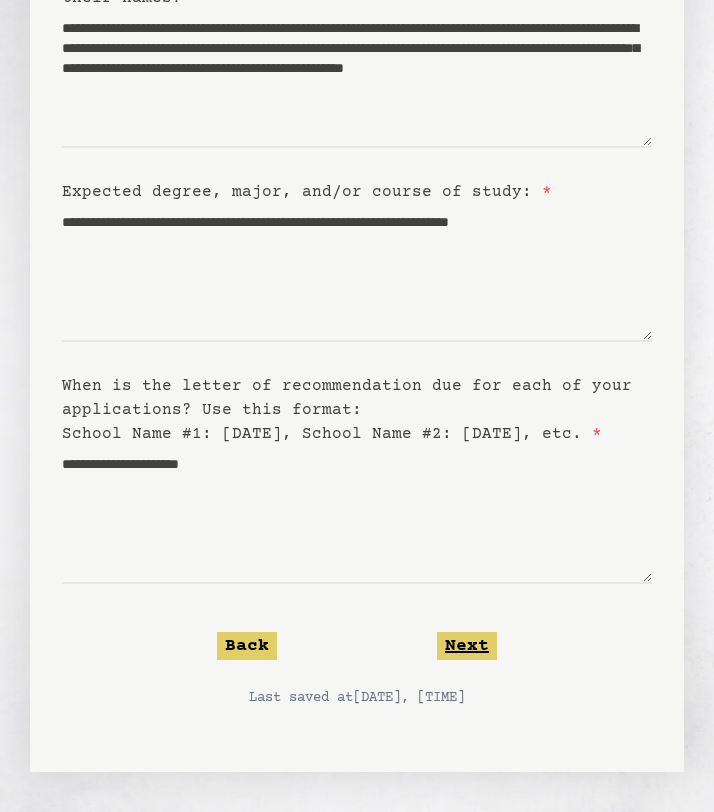 click on "Next" 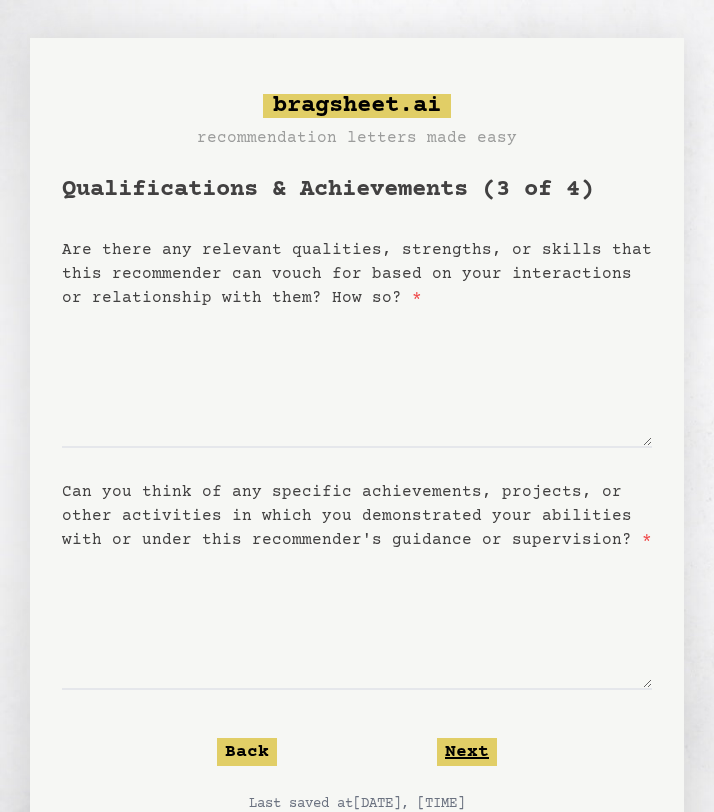 scroll, scrollTop: 0, scrollLeft: 0, axis: both 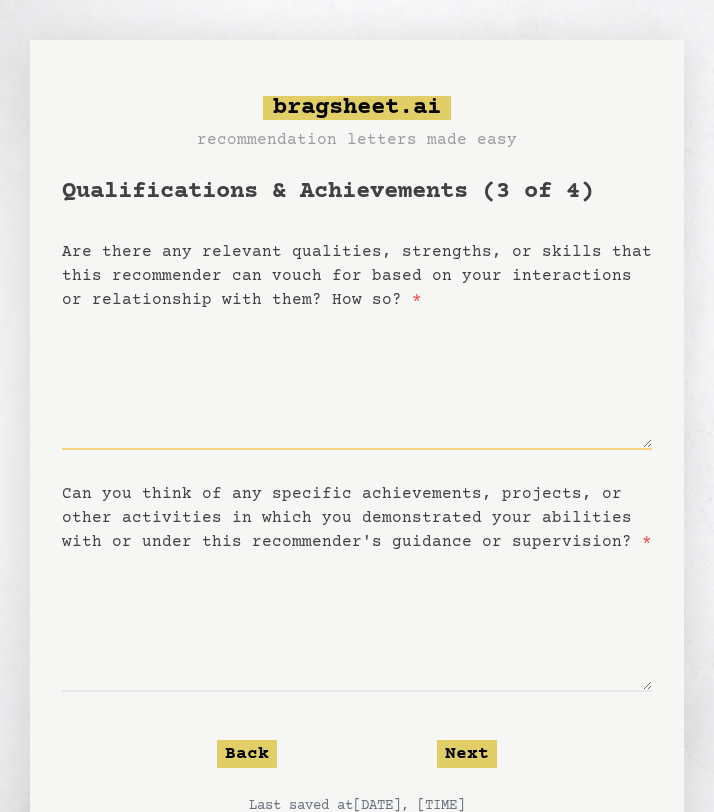 click on "Are there any relevant qualities, strengths, or skills that this
recommender can vouch for based on your interactions or
relationship with them? How so?   *" at bounding box center [357, 381] 